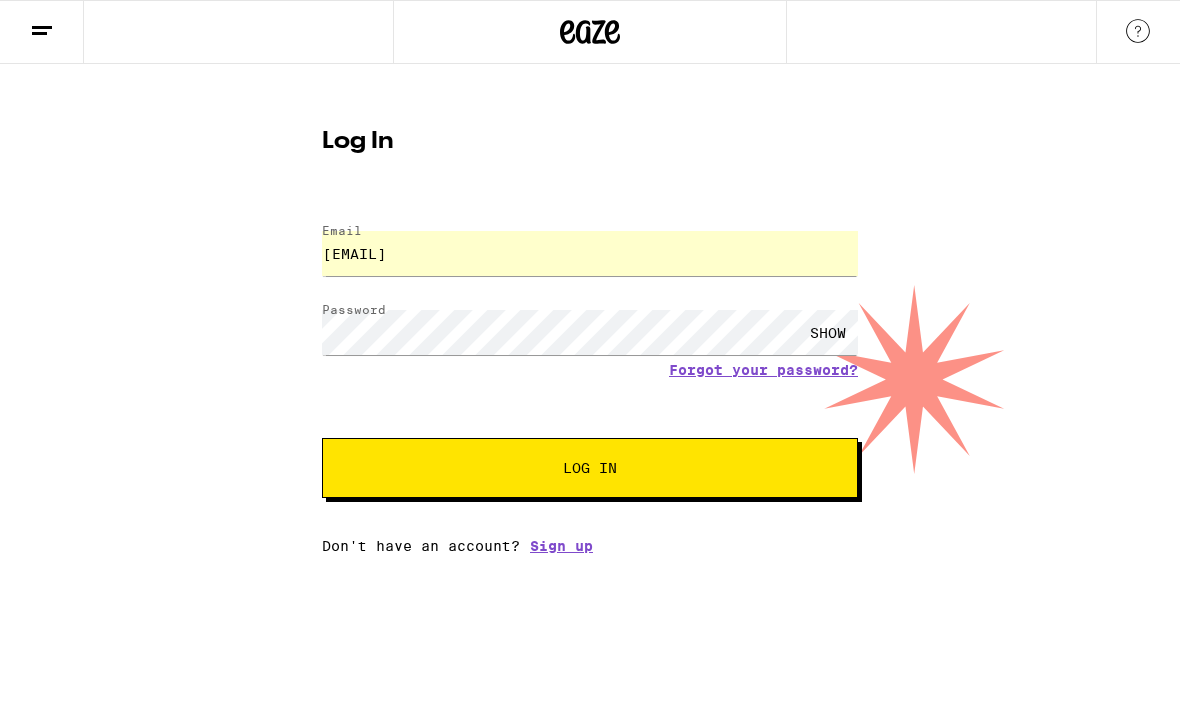 scroll, scrollTop: 0, scrollLeft: 0, axis: both 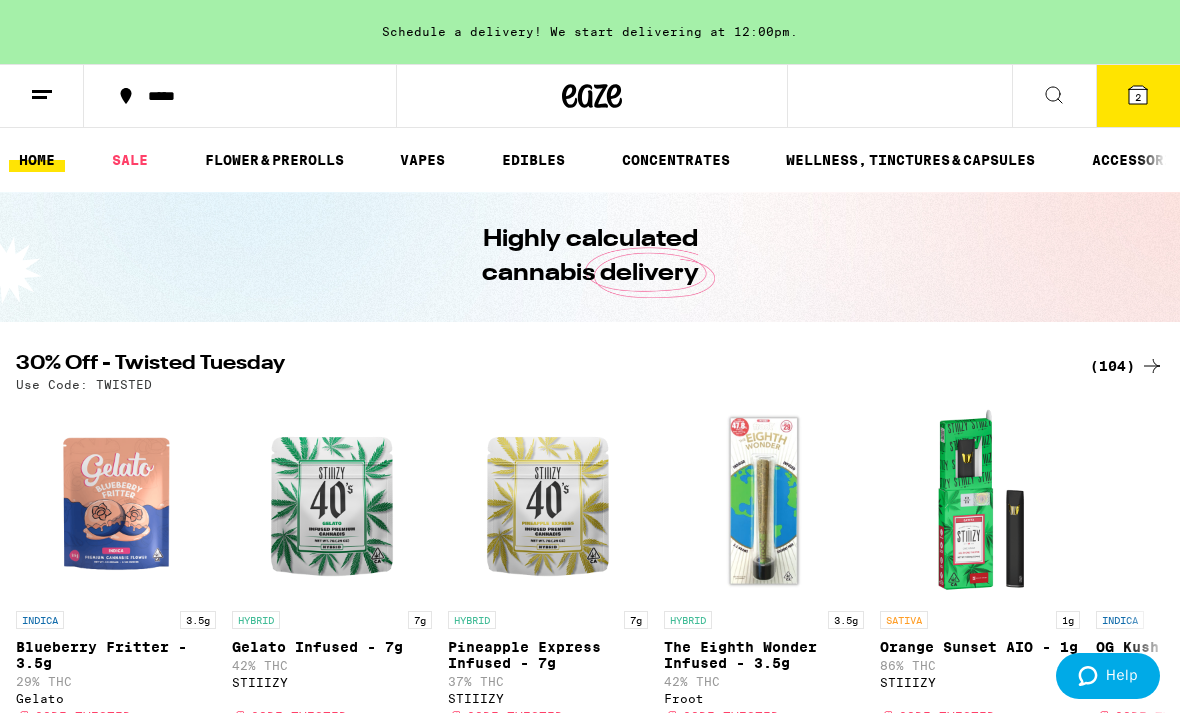 click 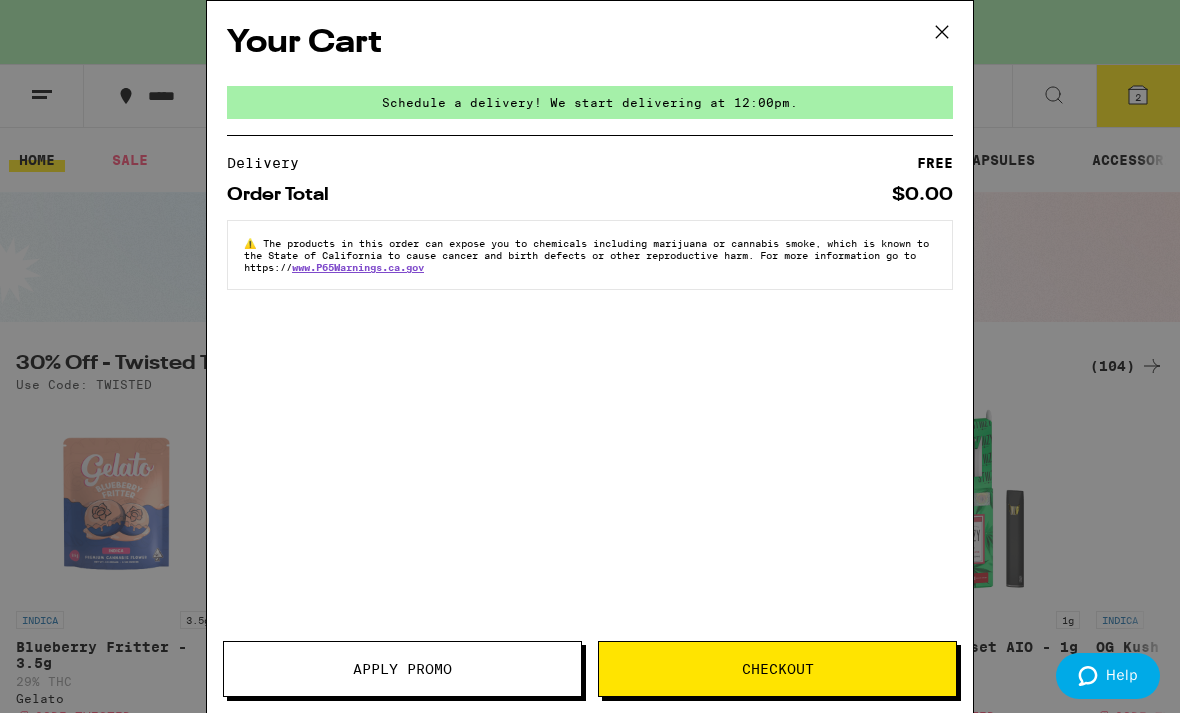 click 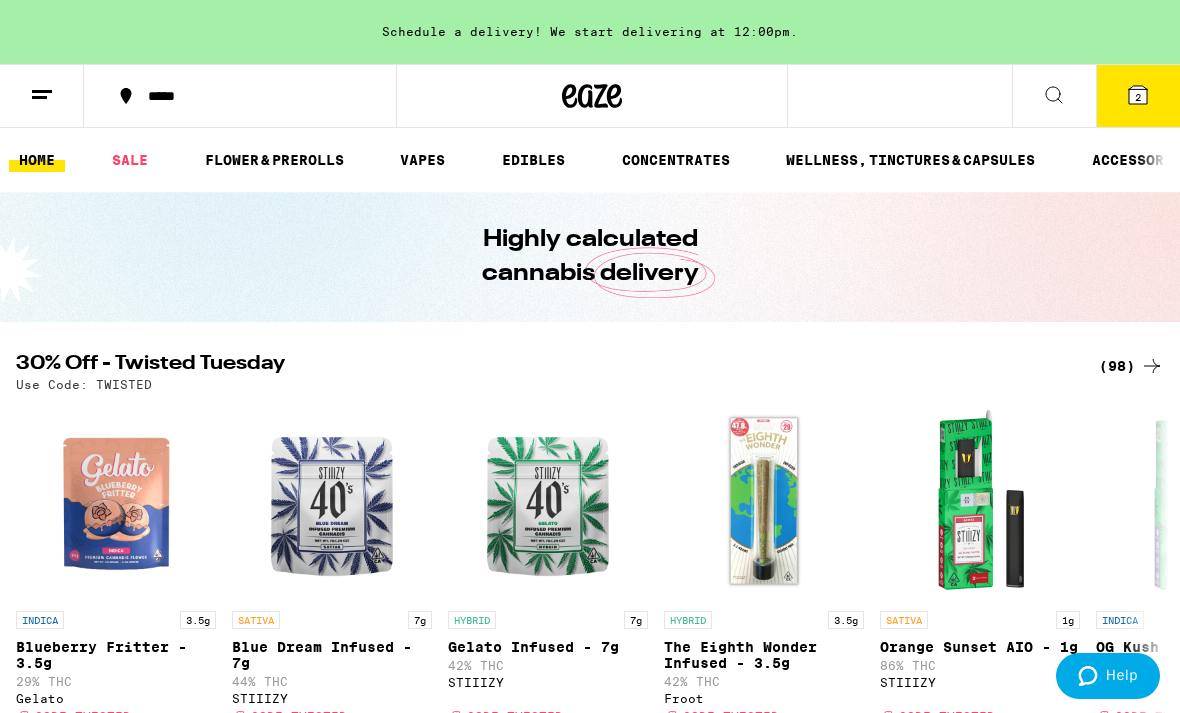scroll, scrollTop: 0, scrollLeft: 0, axis: both 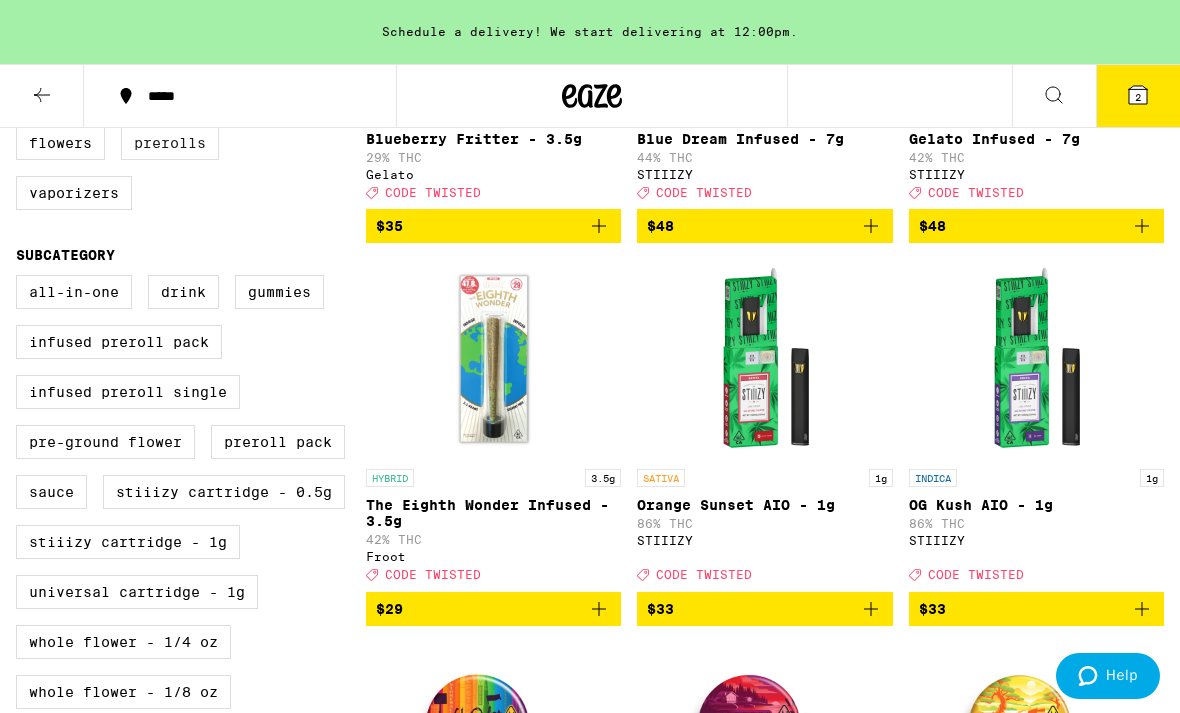click on "Prerolls" at bounding box center (170, 143) 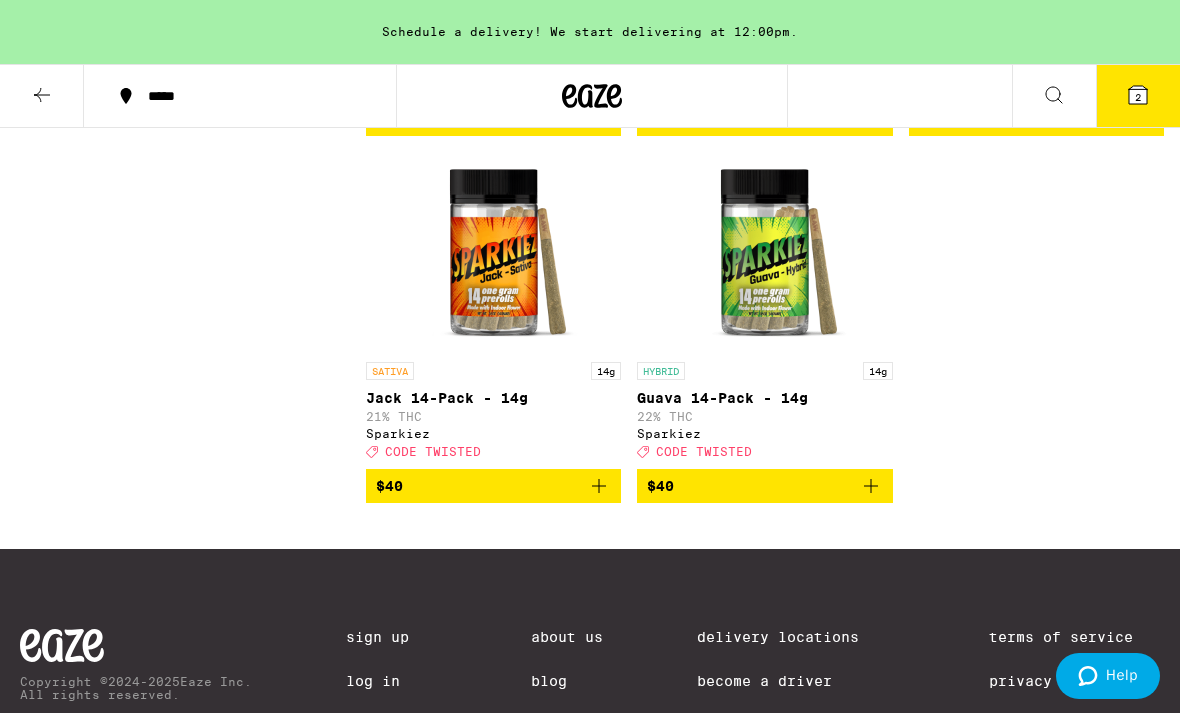scroll, scrollTop: 3693, scrollLeft: 0, axis: vertical 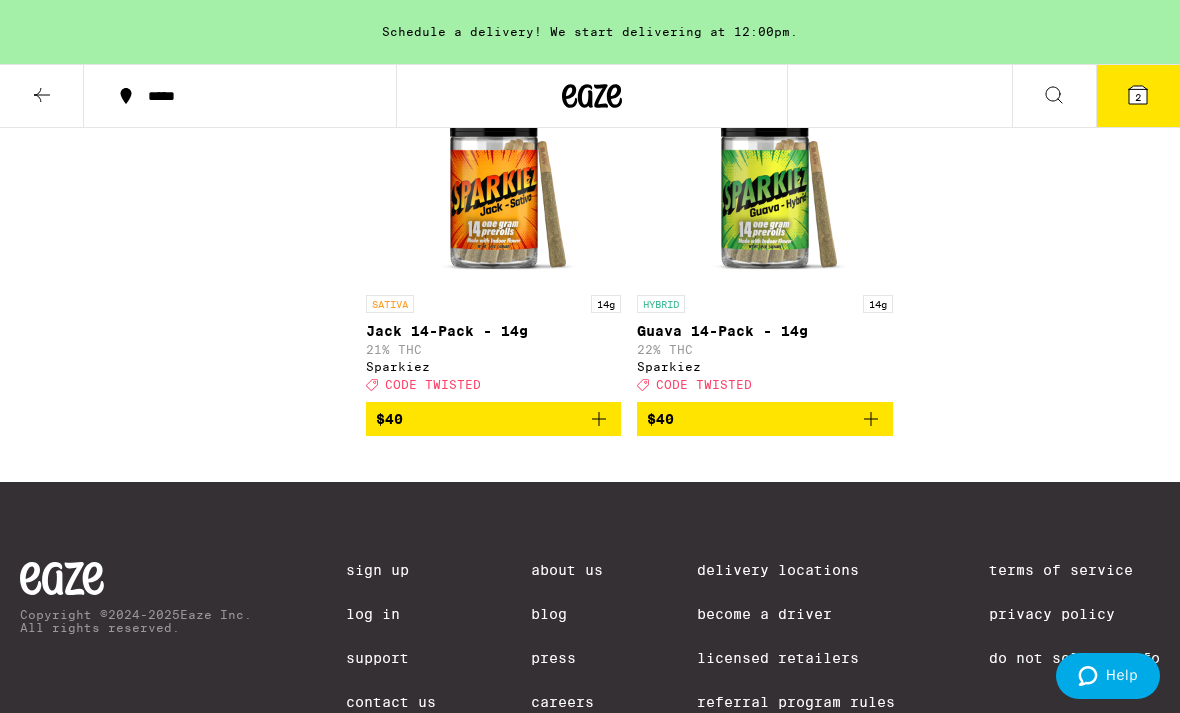 click 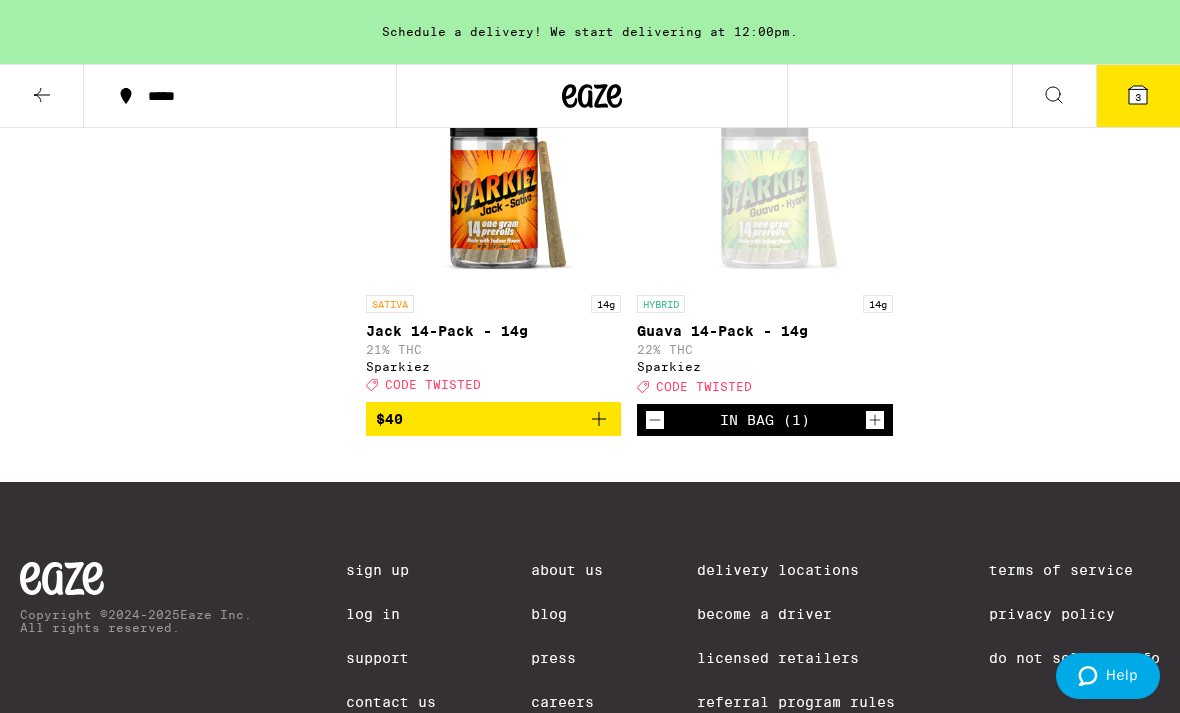click 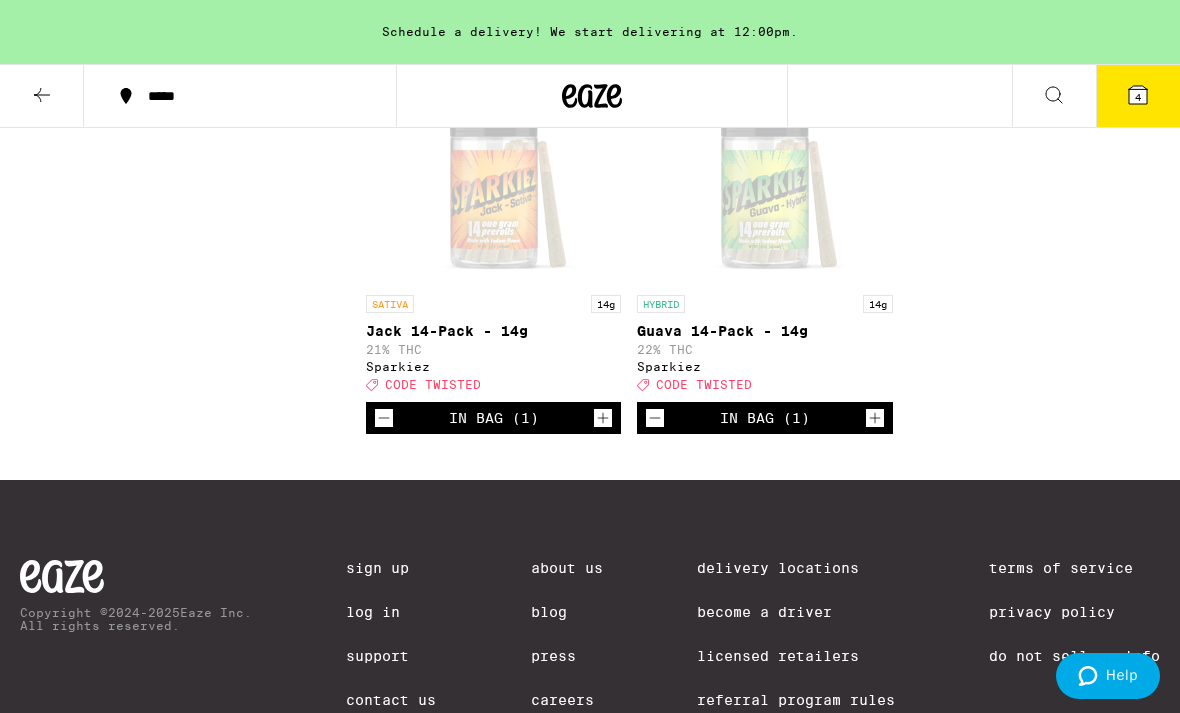 click 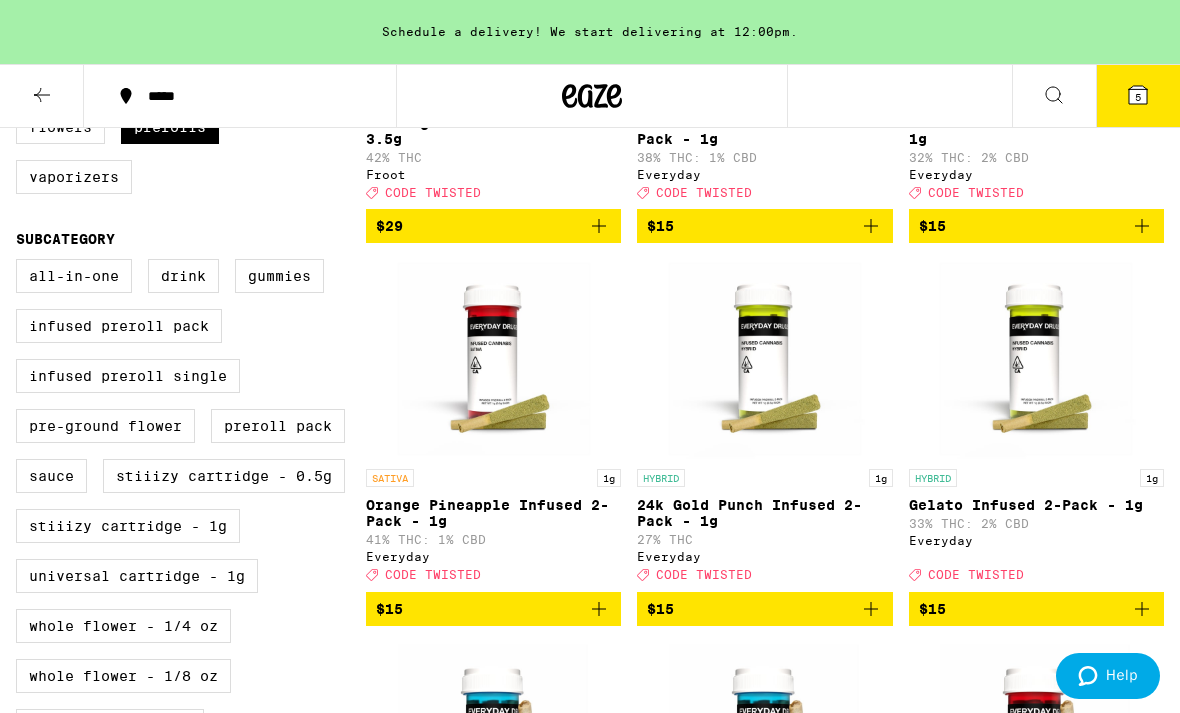 scroll, scrollTop: 435, scrollLeft: 0, axis: vertical 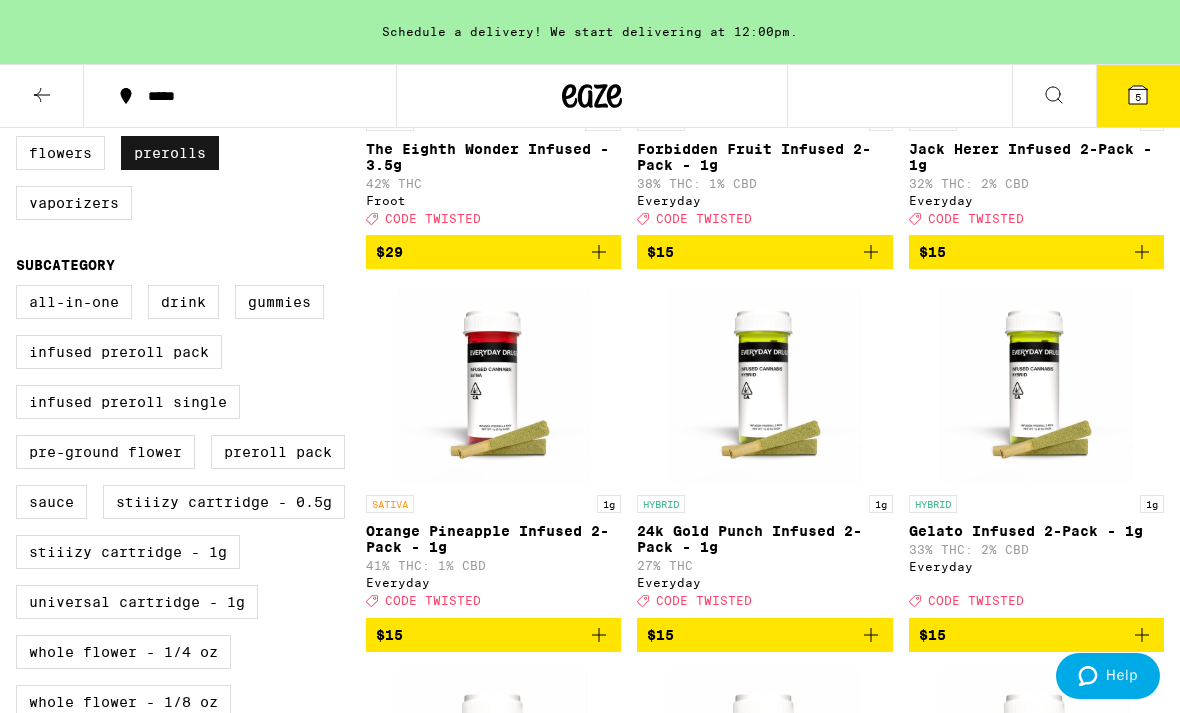 click on "Prerolls" at bounding box center [170, 153] 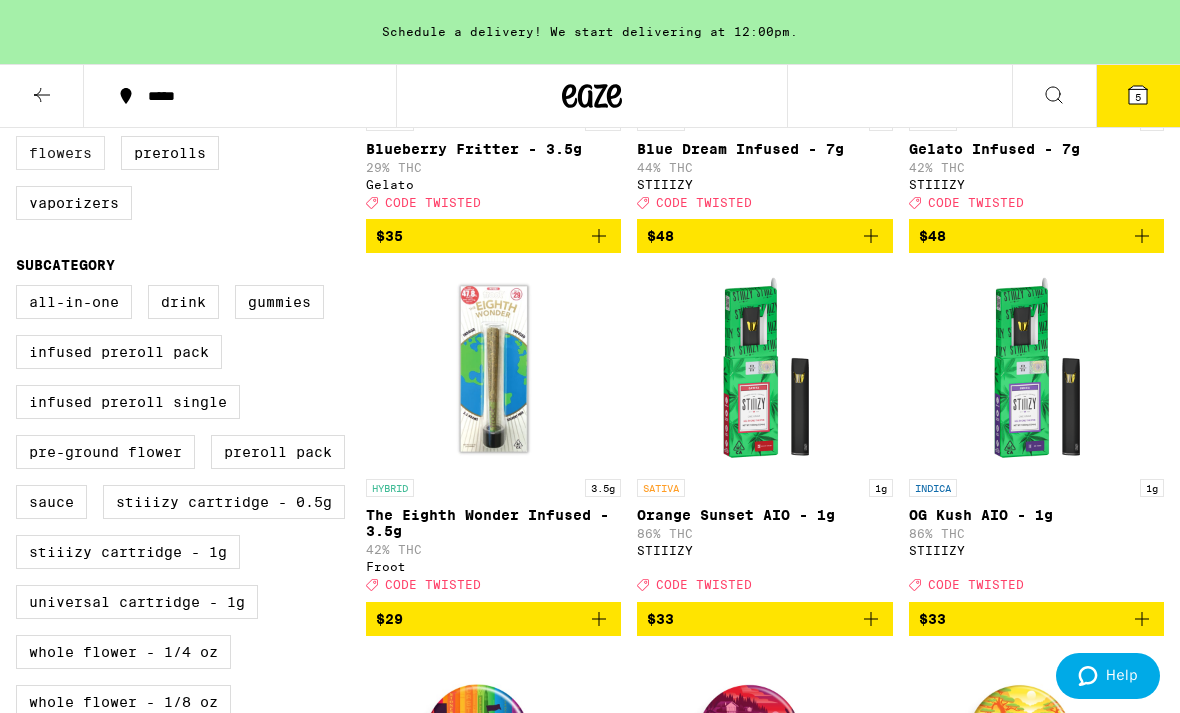 click on "Flowers" at bounding box center [60, 153] 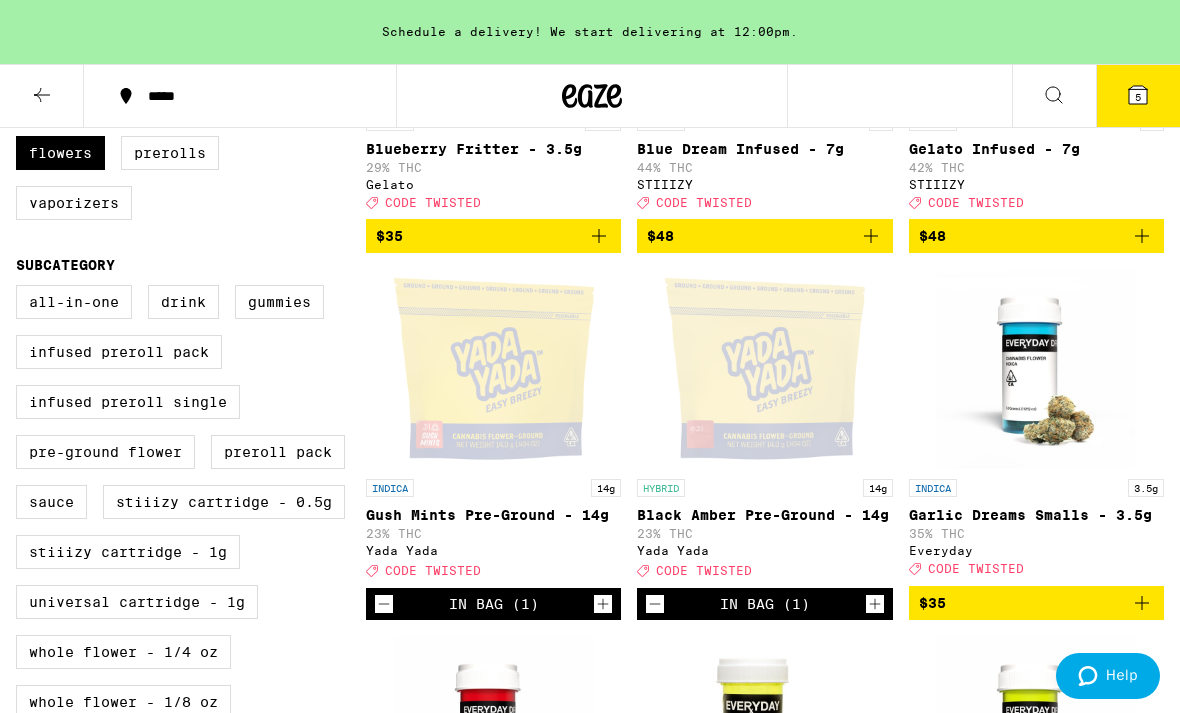 click 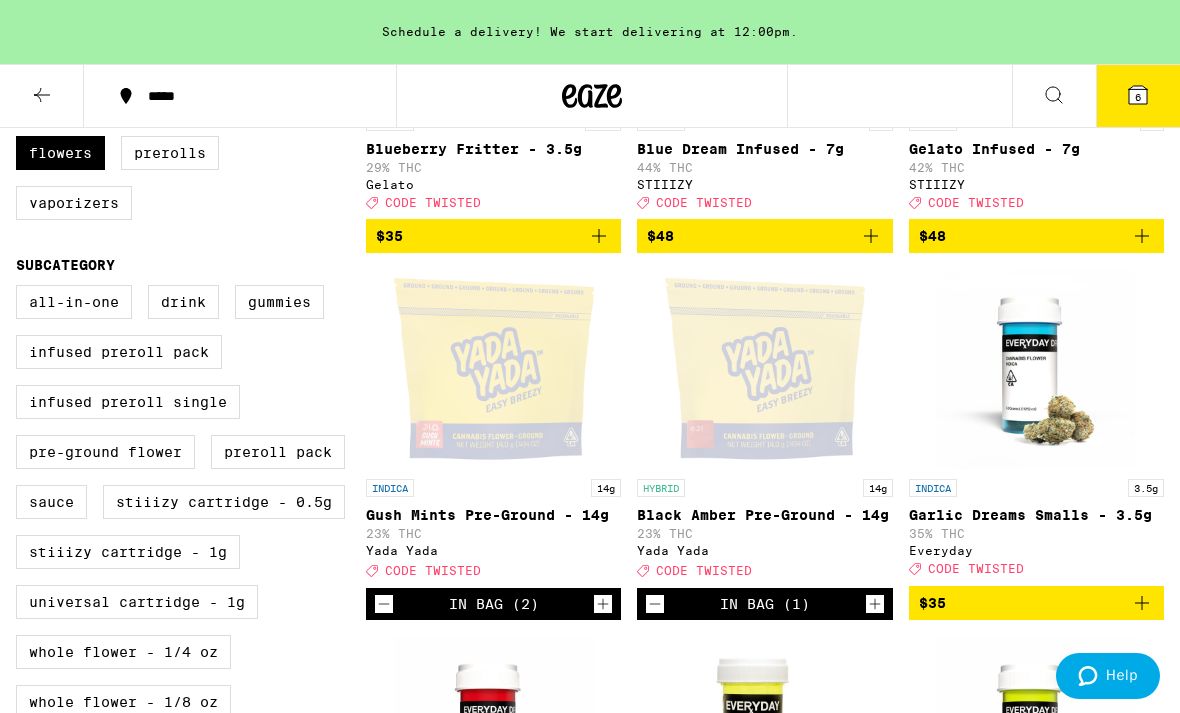 click 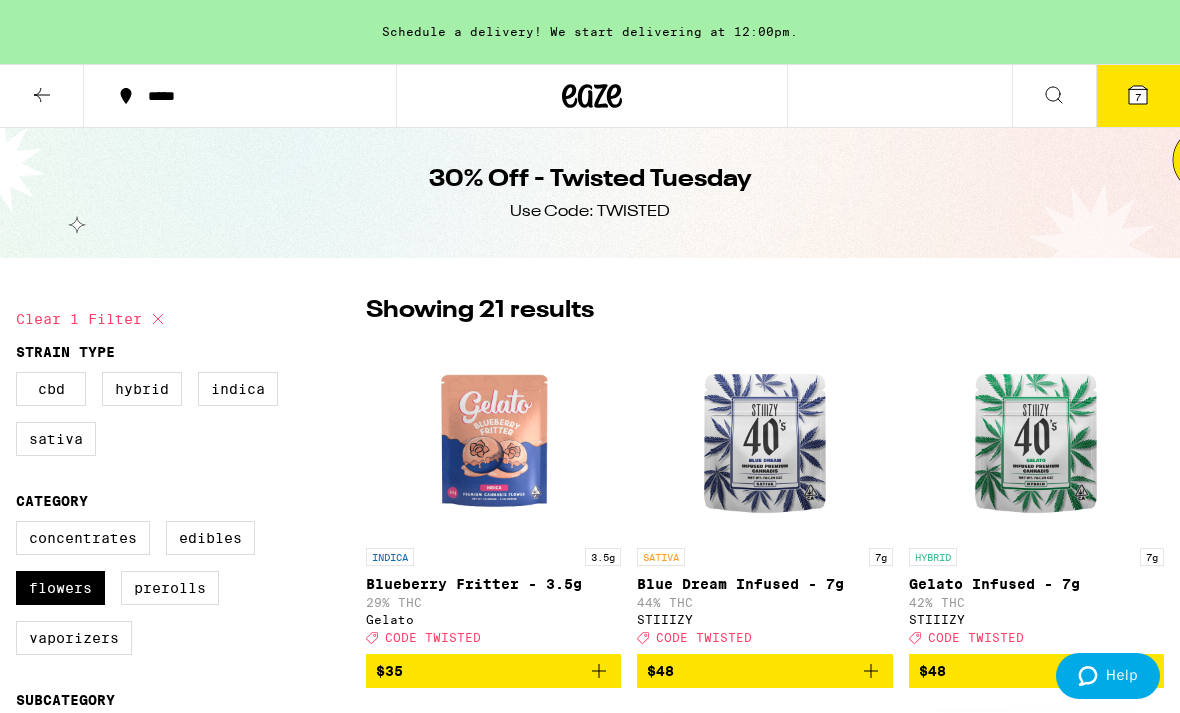 scroll, scrollTop: 0, scrollLeft: 0, axis: both 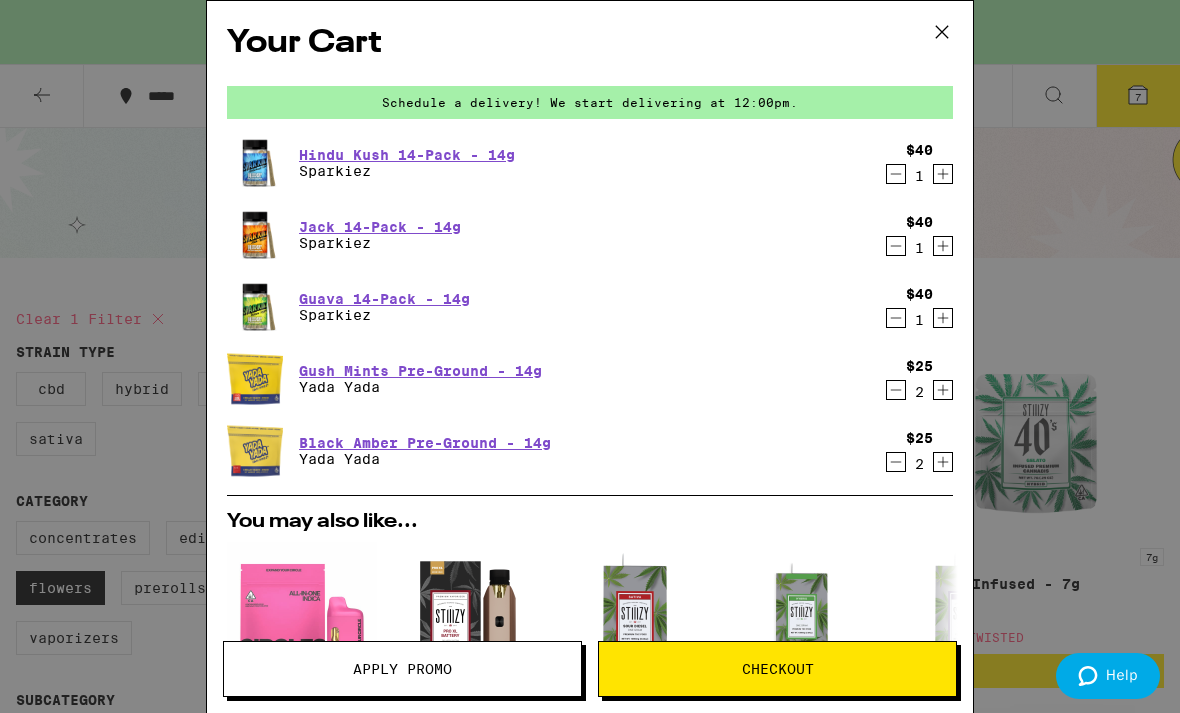 click 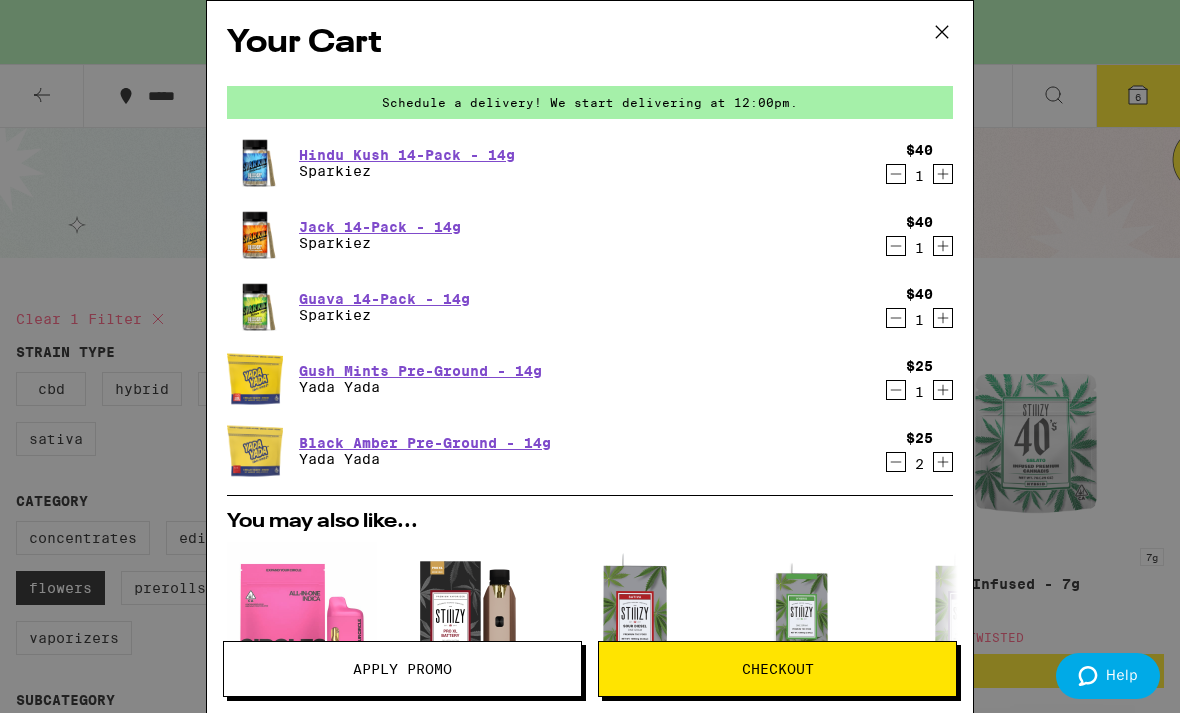 click 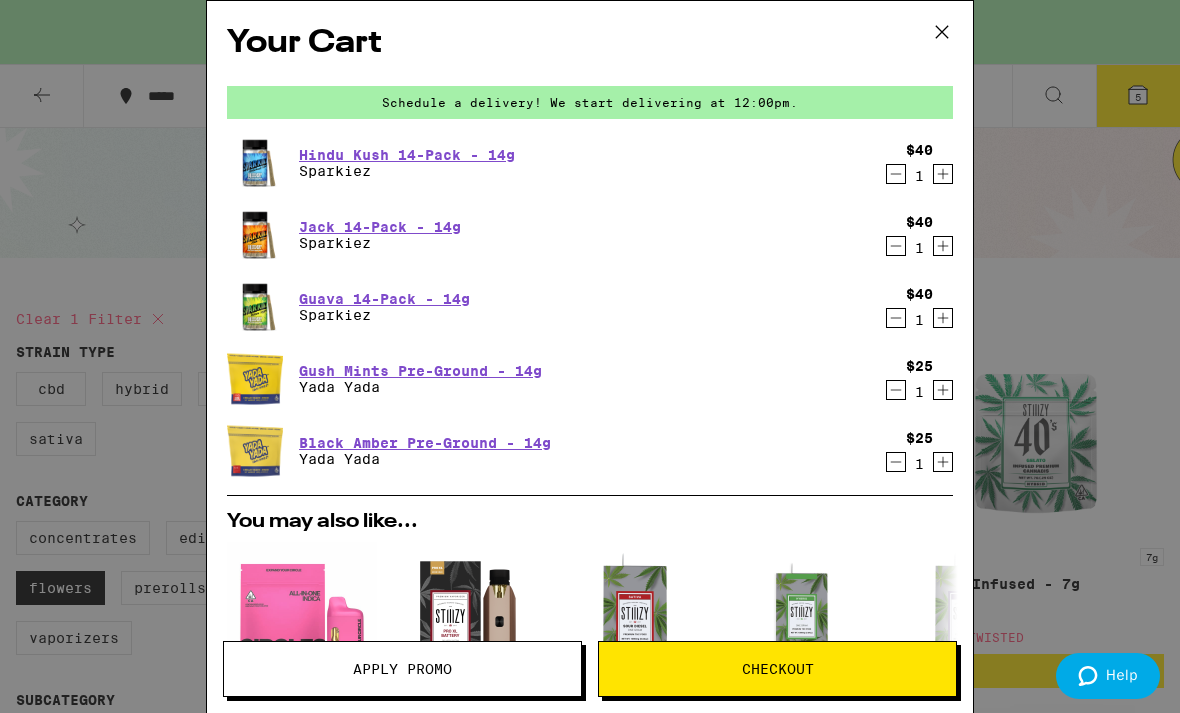 click on "Checkout" at bounding box center (778, 669) 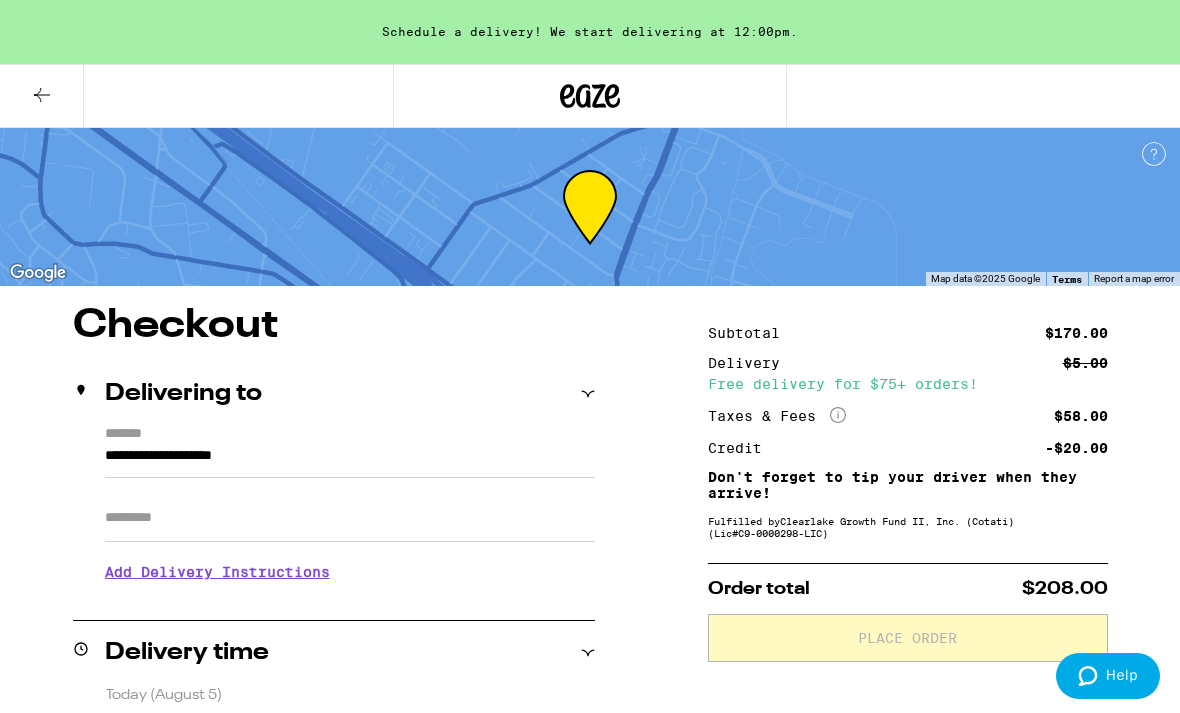 scroll, scrollTop: 0, scrollLeft: 0, axis: both 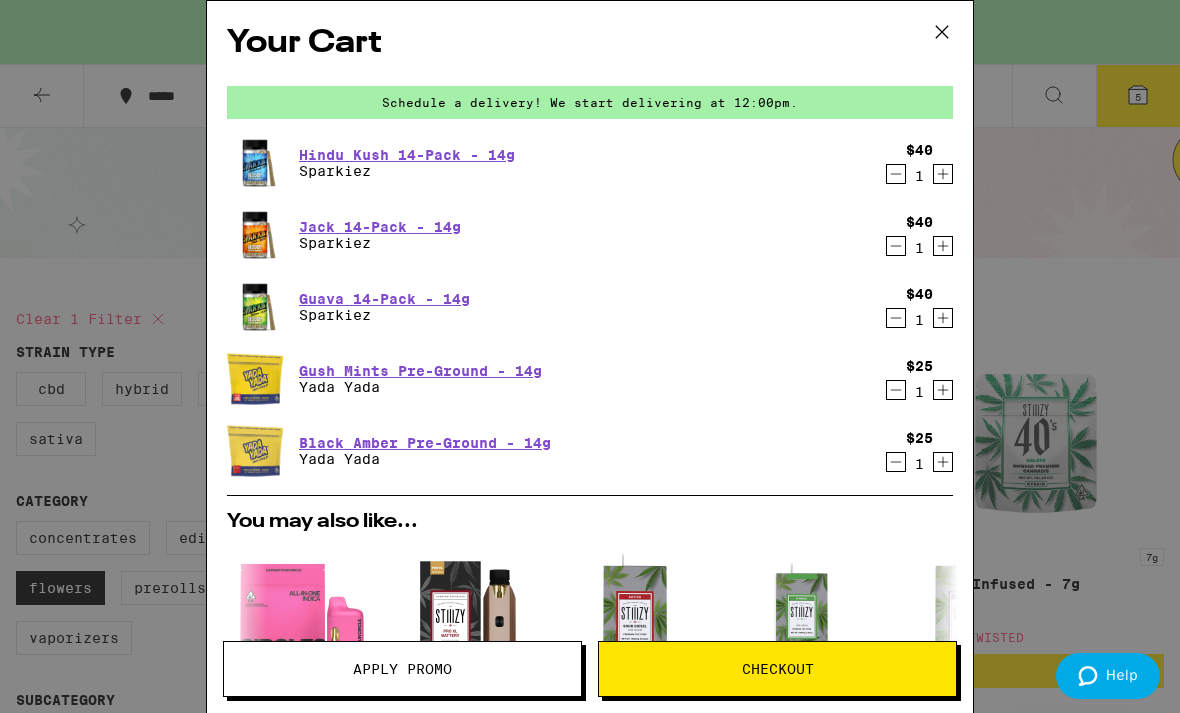 click on "Apply Promo" at bounding box center [402, 669] 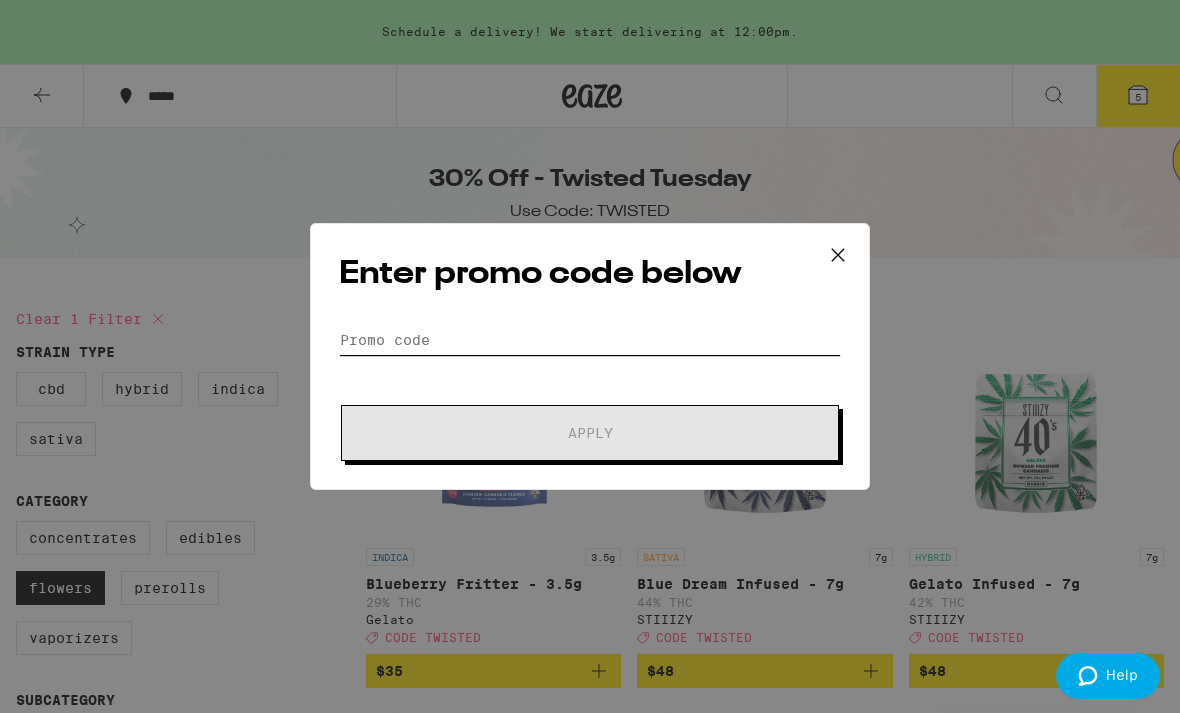 click on "Promo Code" at bounding box center [590, 340] 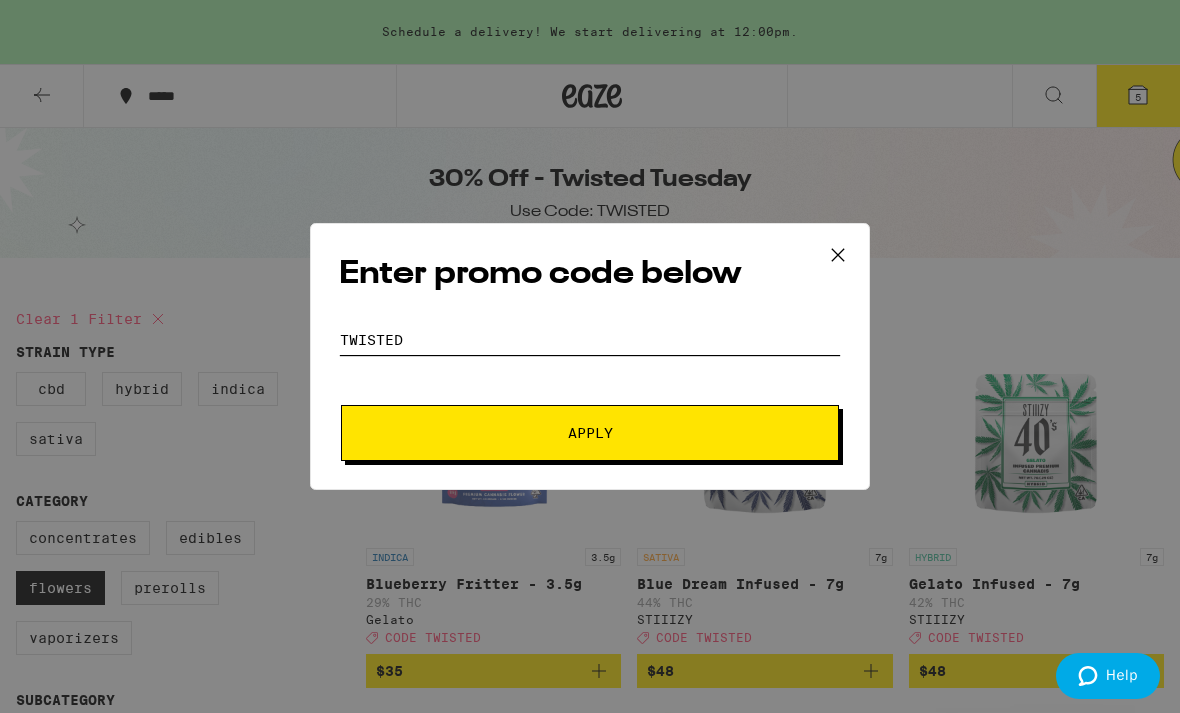 type on "twisted" 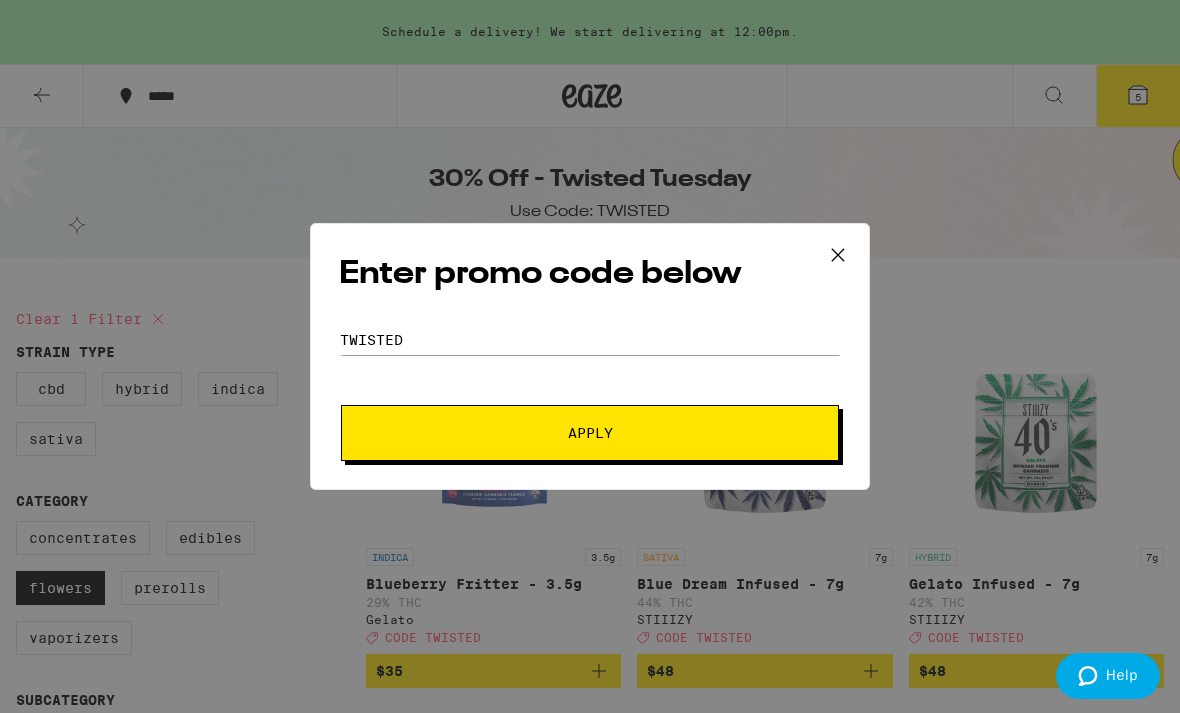 click on "Apply" at bounding box center (590, 433) 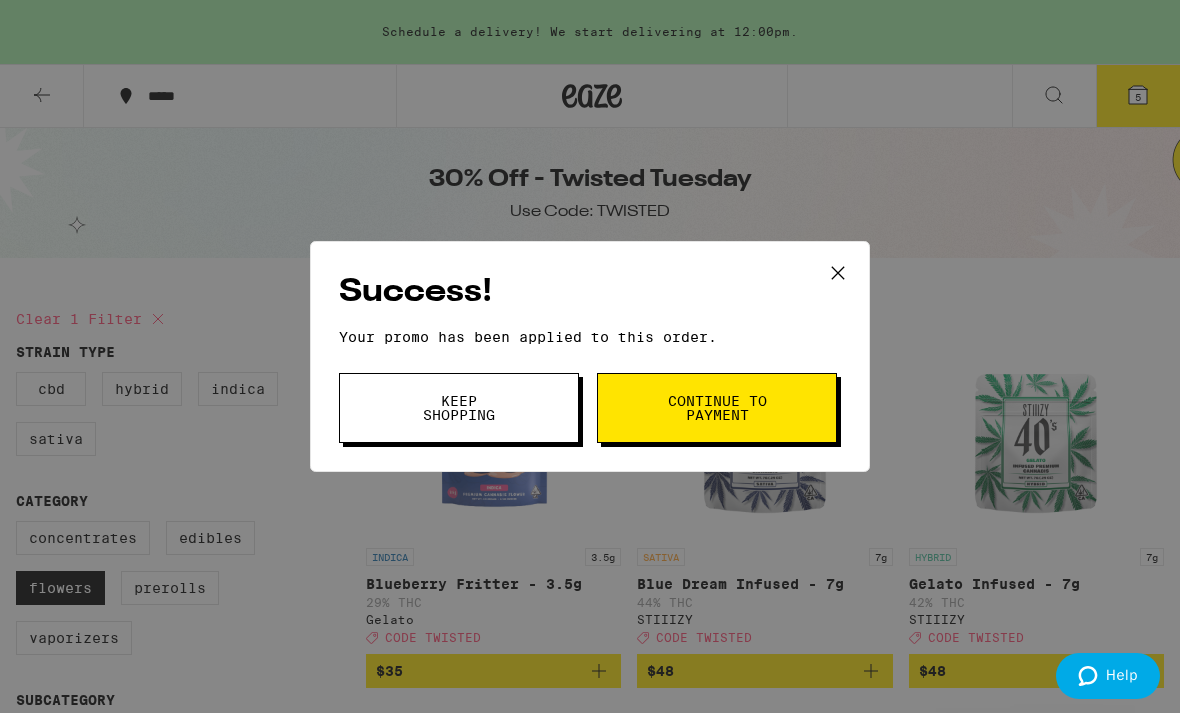click on "Continue to payment" at bounding box center [717, 408] 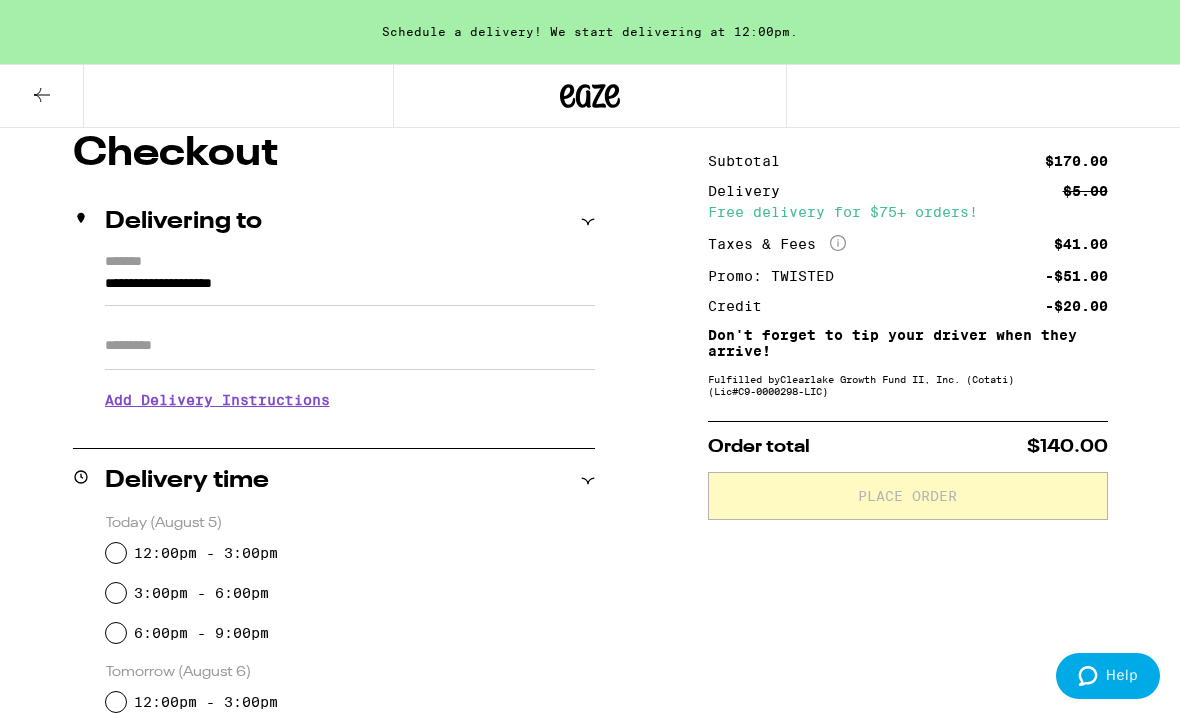 scroll, scrollTop: 175, scrollLeft: 0, axis: vertical 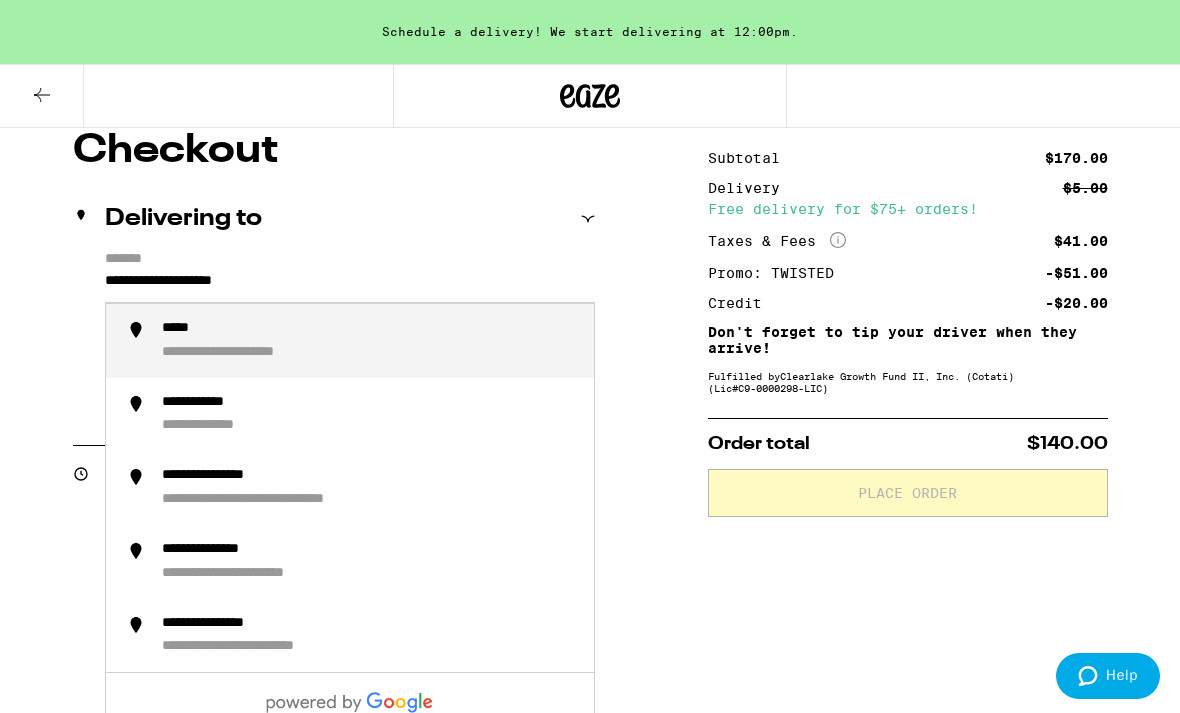 drag, startPoint x: 310, startPoint y: 282, endPoint x: 95, endPoint y: 274, distance: 215.14879 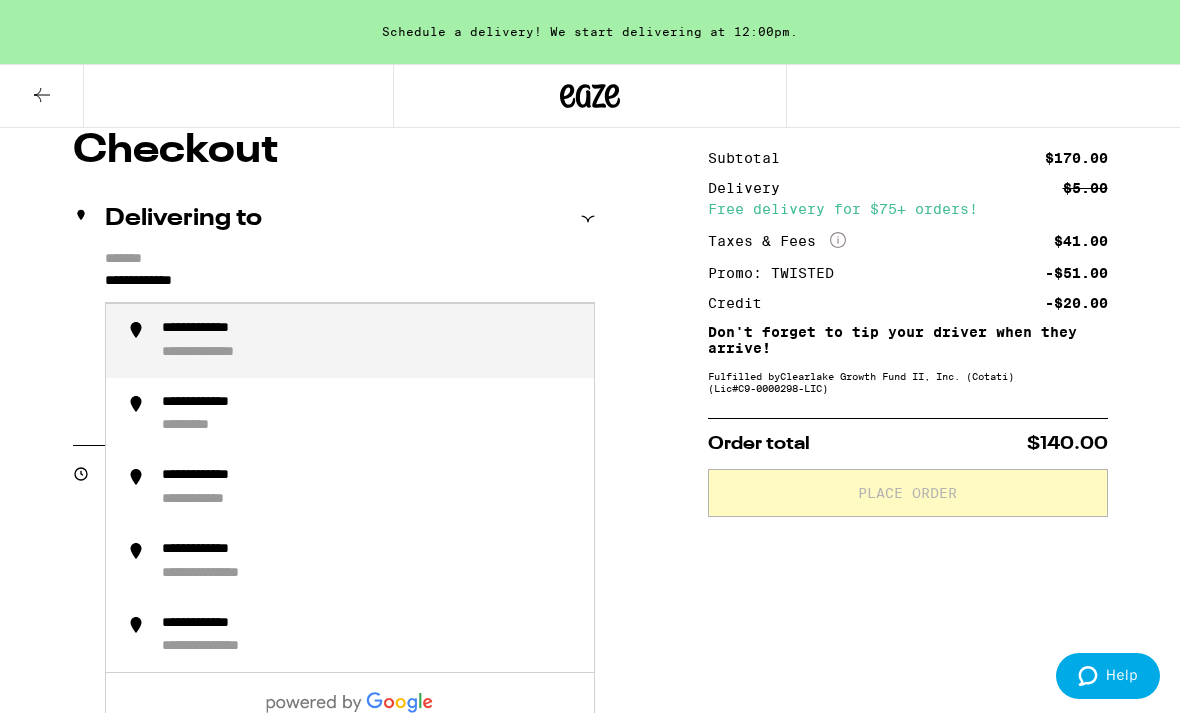 click on "**********" at bounding box center (370, 341) 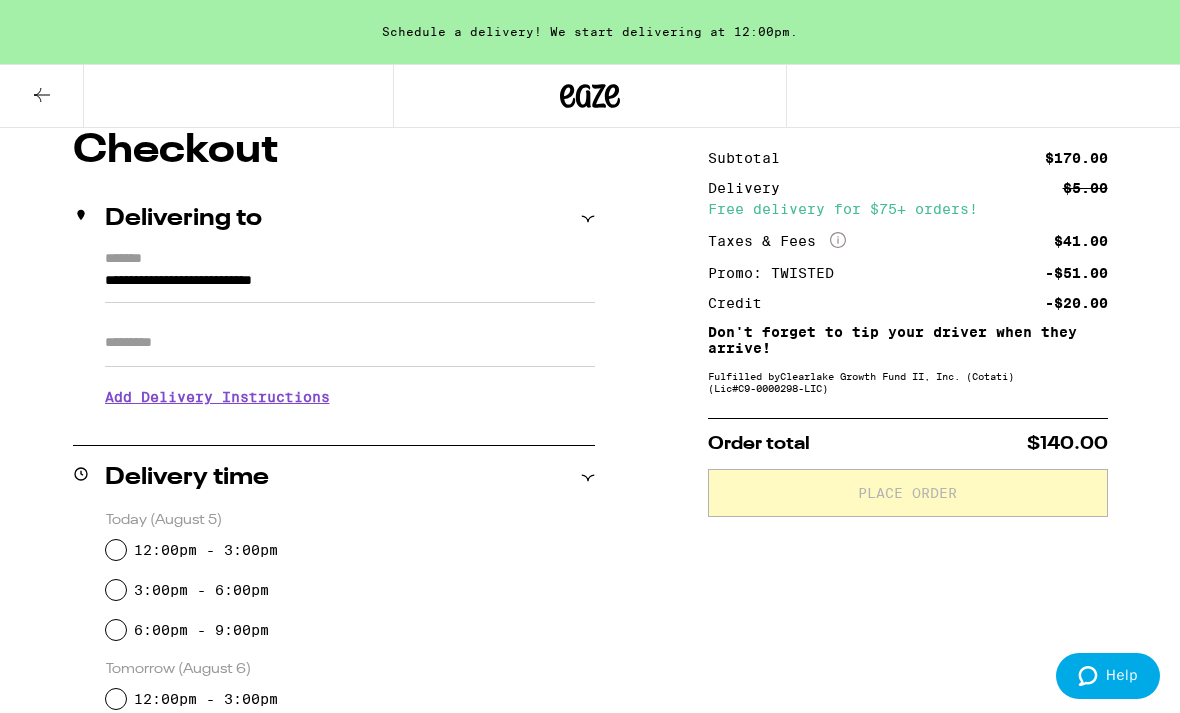 type on "**********" 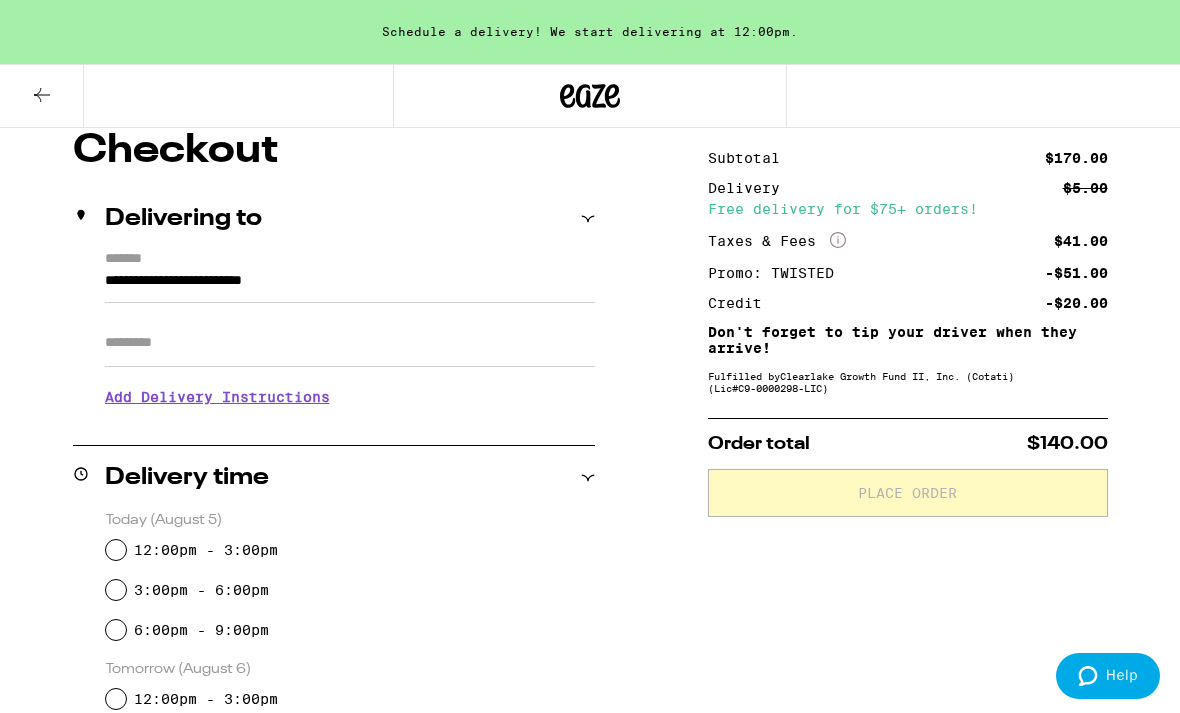 click on "12:00pm - 3:00pm" at bounding box center (116, 550) 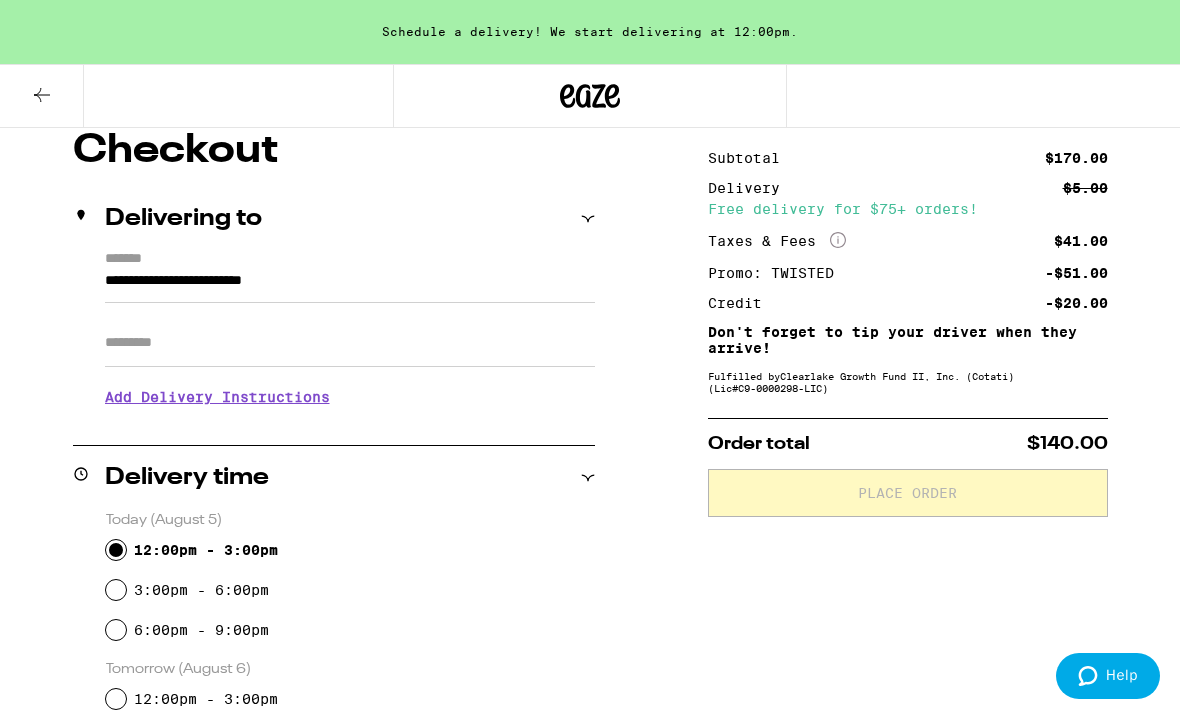radio on "true" 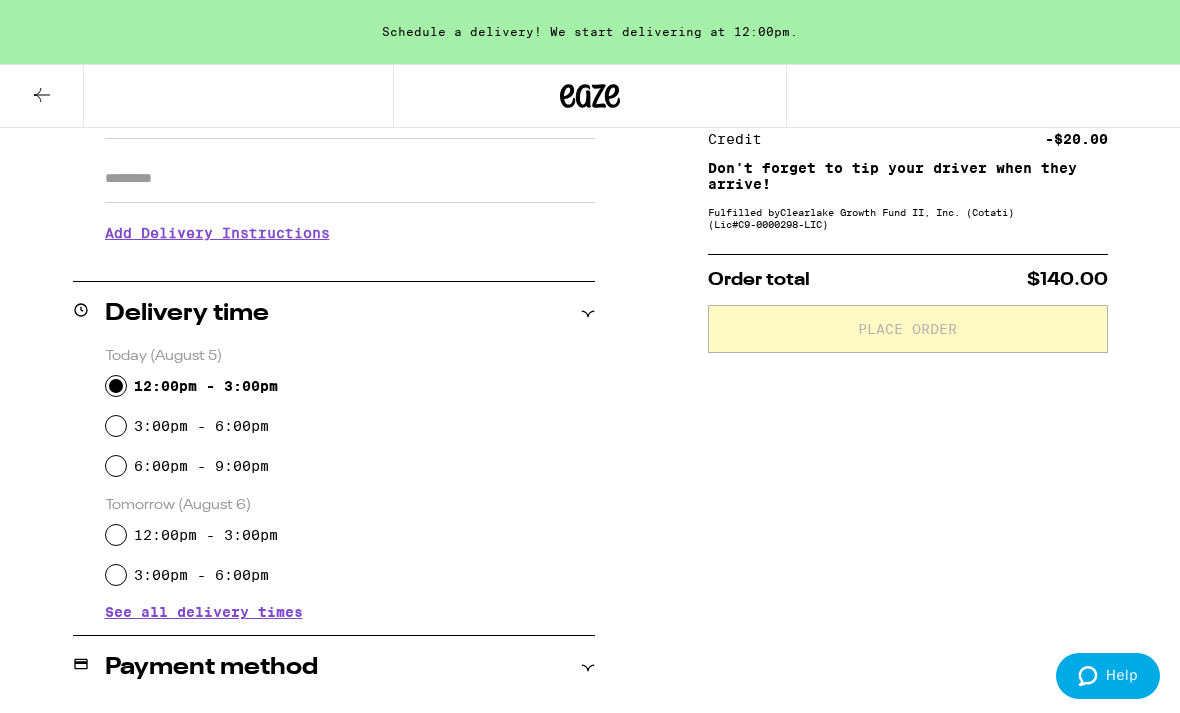 scroll, scrollTop: 331, scrollLeft: 0, axis: vertical 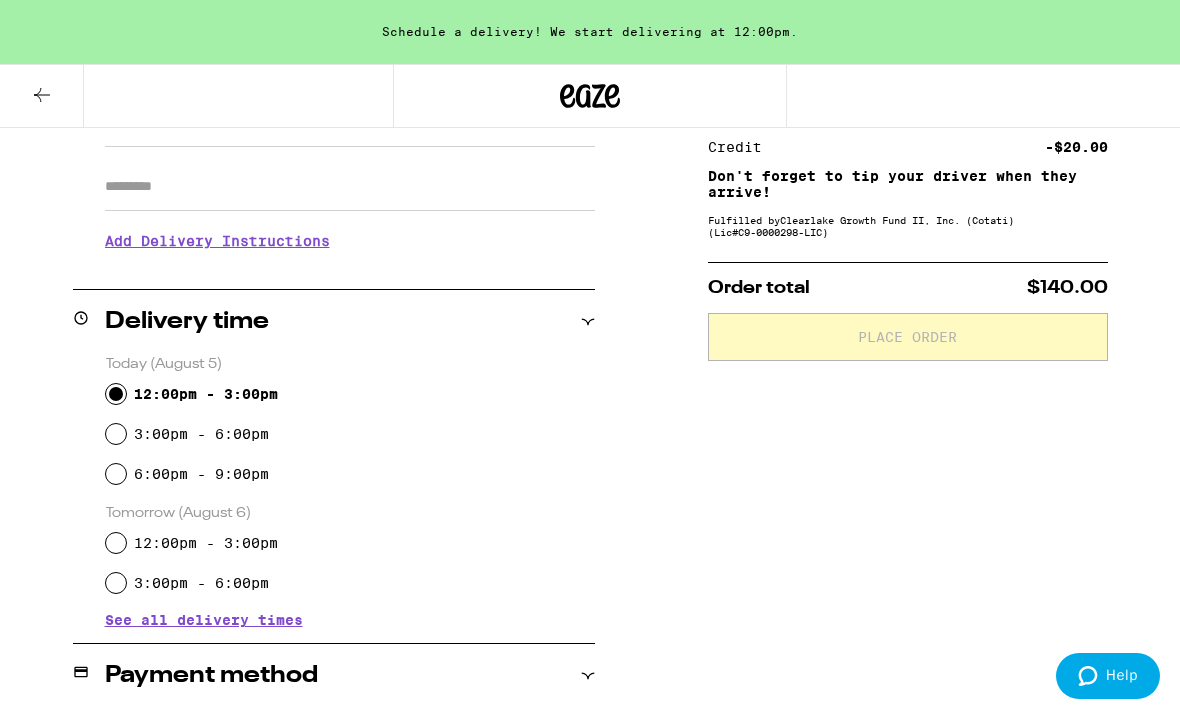 click on "12:00pm - 3:00pm" at bounding box center [350, 543] 